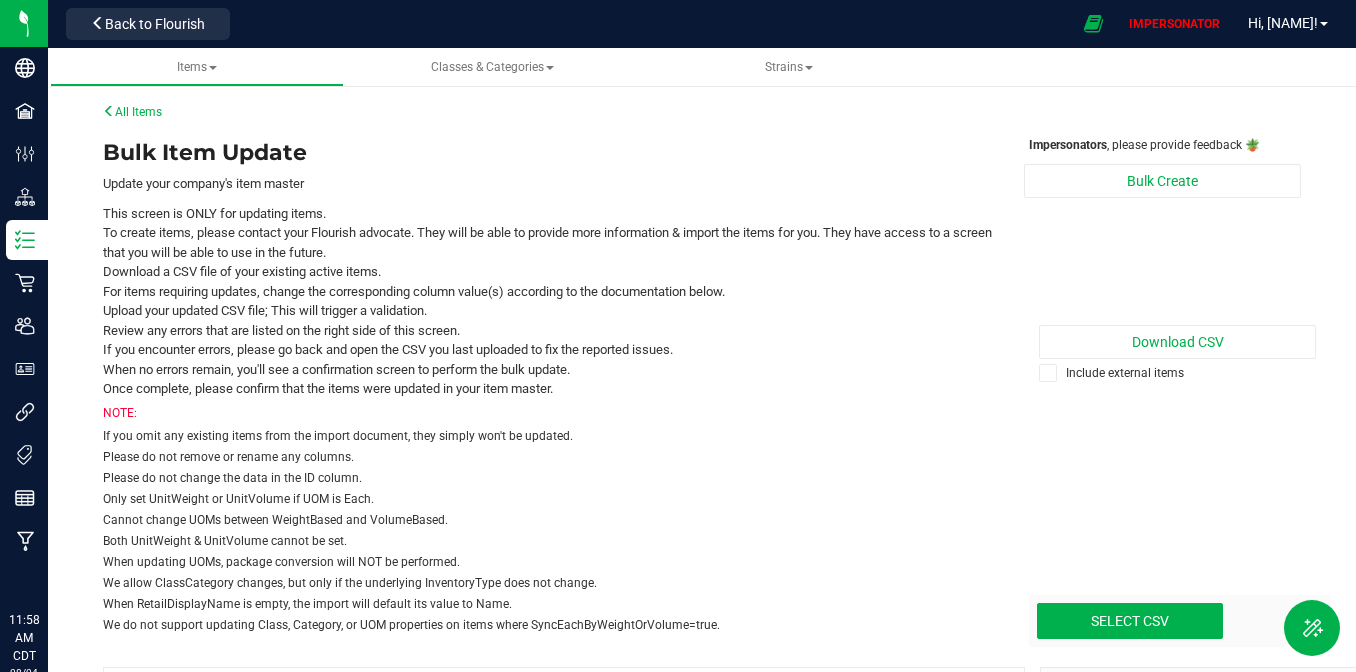 scroll, scrollTop: 0, scrollLeft: 0, axis: both 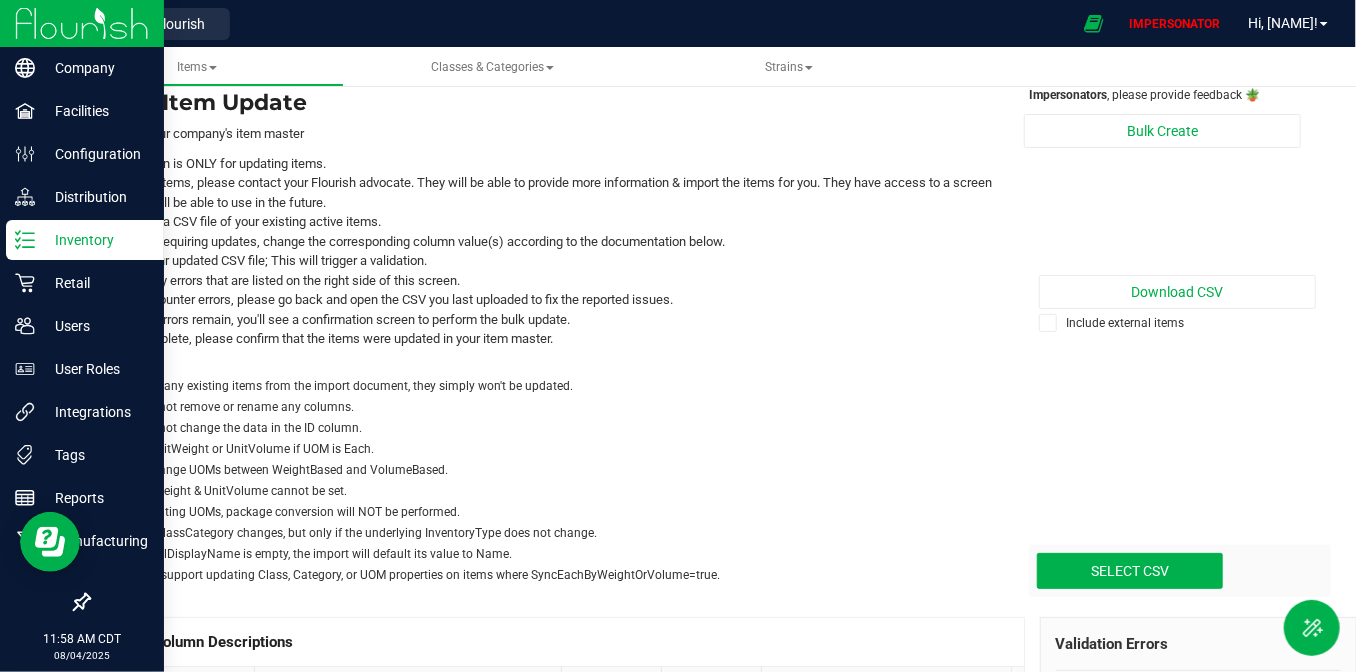 click 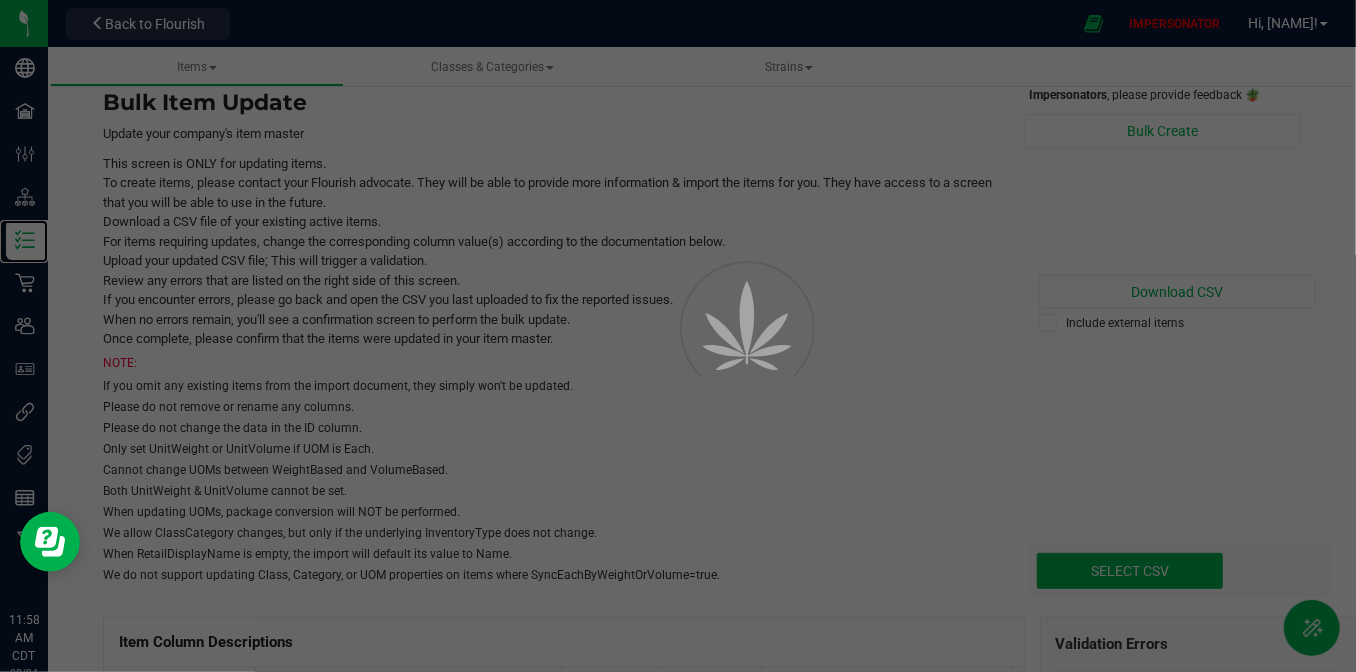 scroll, scrollTop: 0, scrollLeft: 0, axis: both 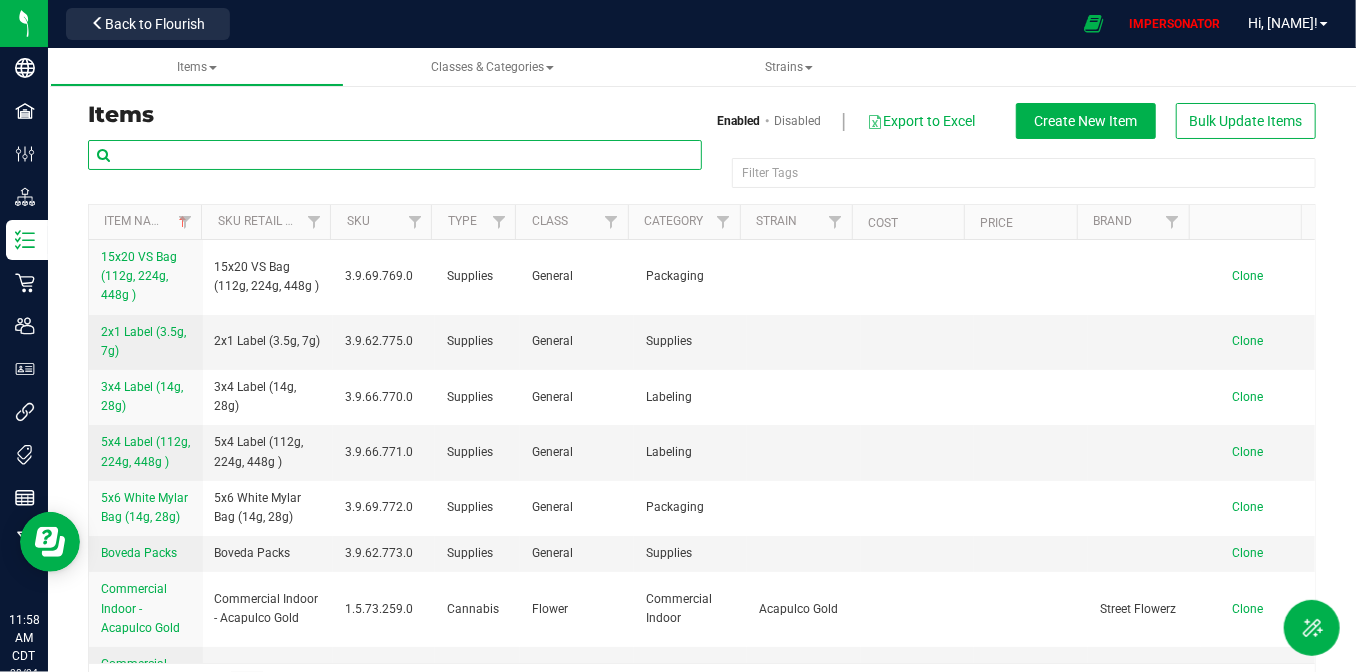 click at bounding box center (395, 155) 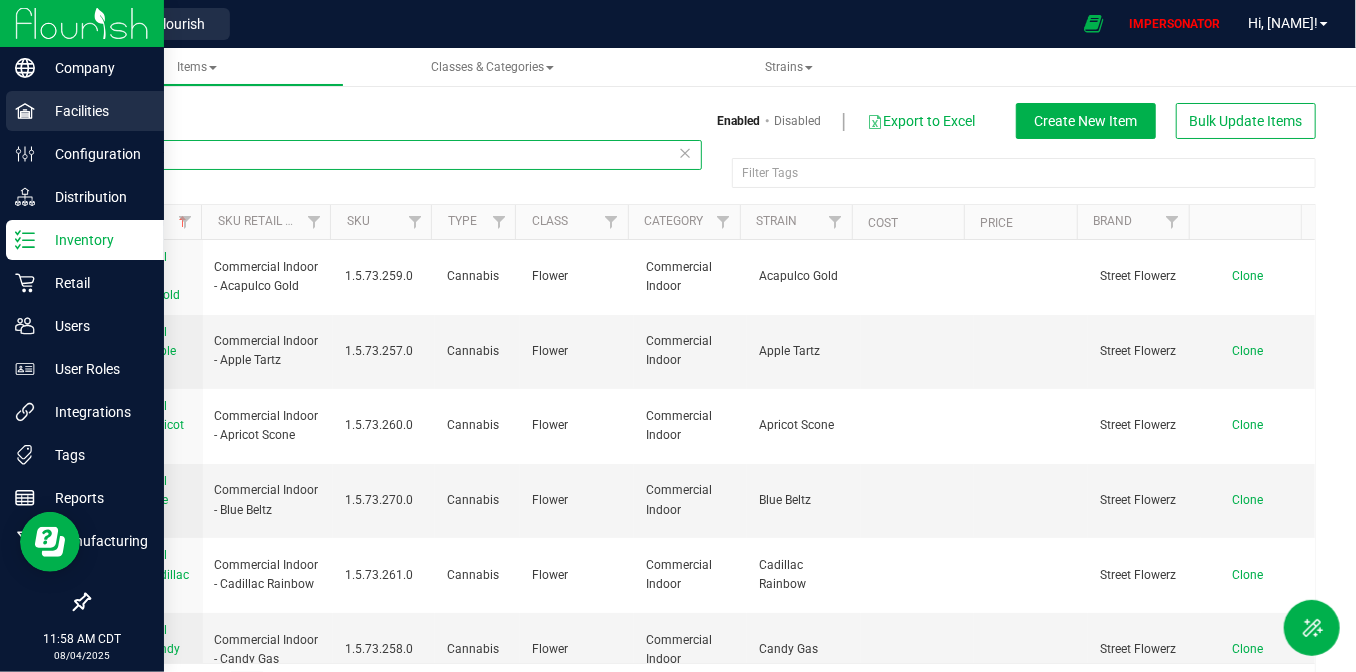 drag, startPoint x: 297, startPoint y: 151, endPoint x: 33, endPoint y: 133, distance: 264.6129 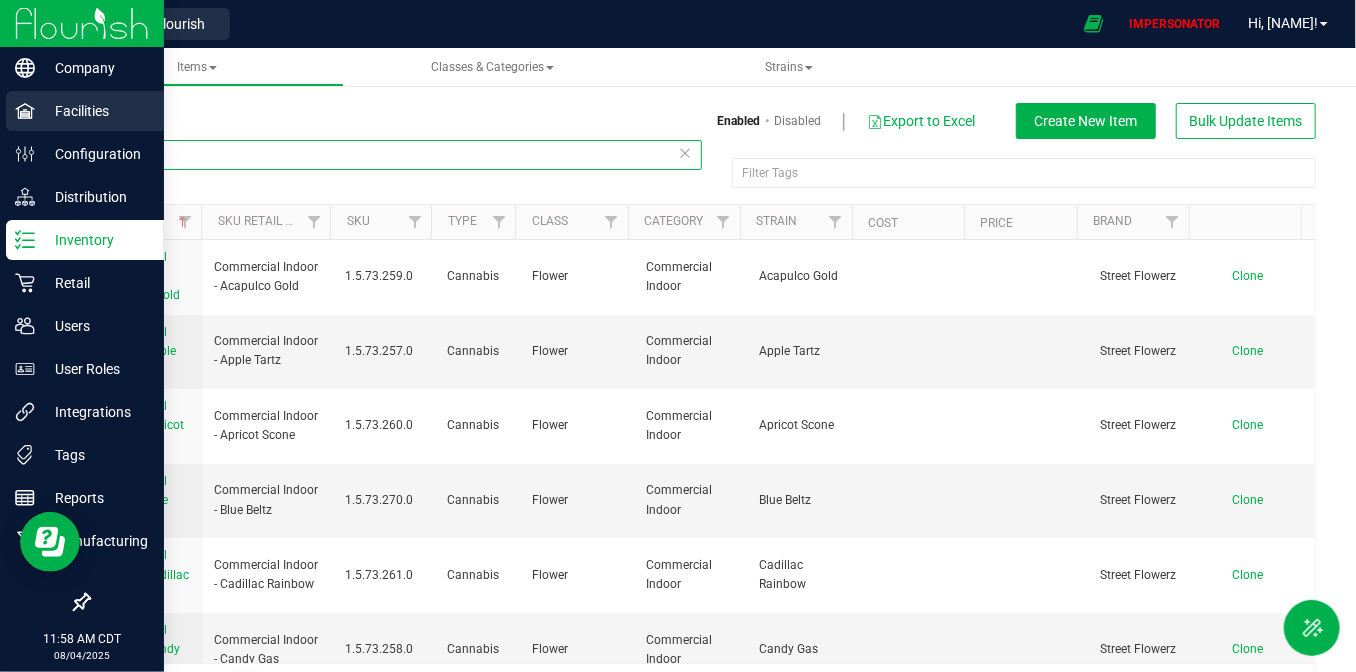 click on "Company Facilities                                                 Configuration Distribution Inventory Retail Users User Roles Integrations Tags Reports Manufacturing 11:58 AM CDT 08/04/2025  08/04   [NAME]   Back to Flourish   IMPERSONATOR   Hi, [NAME]!
Items   Classes & Categories   Strains   All strains   Create new strain
Items
Enabled
Disabled
Export to Excel
Create New Item
Bulk Update Items" at bounding box center [678, 336] 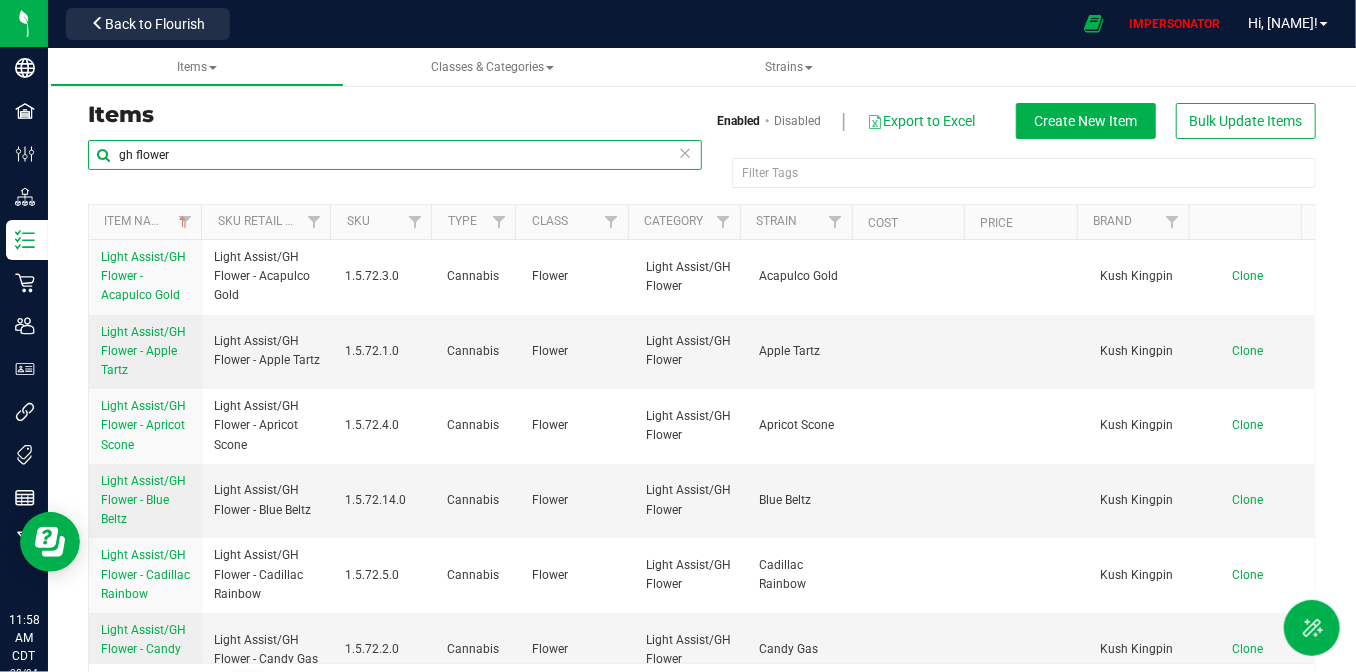 type on "gh flower" 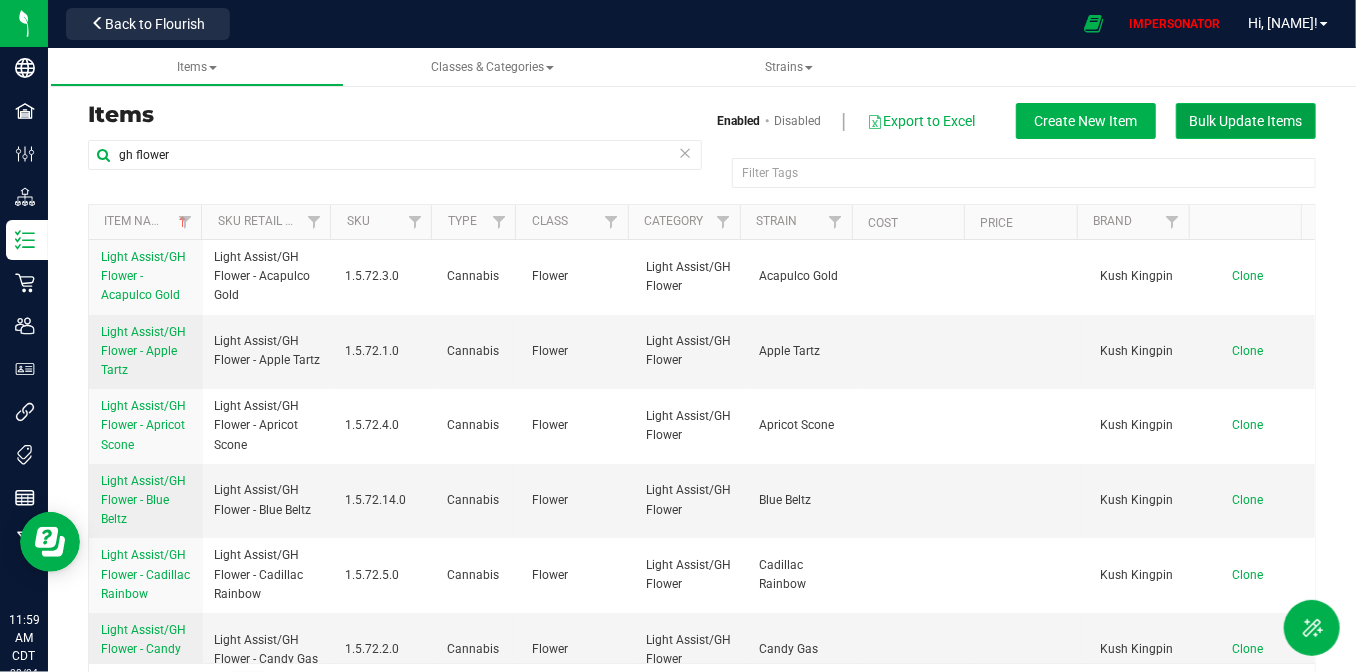 click on "Bulk Update Items" at bounding box center (1246, 121) 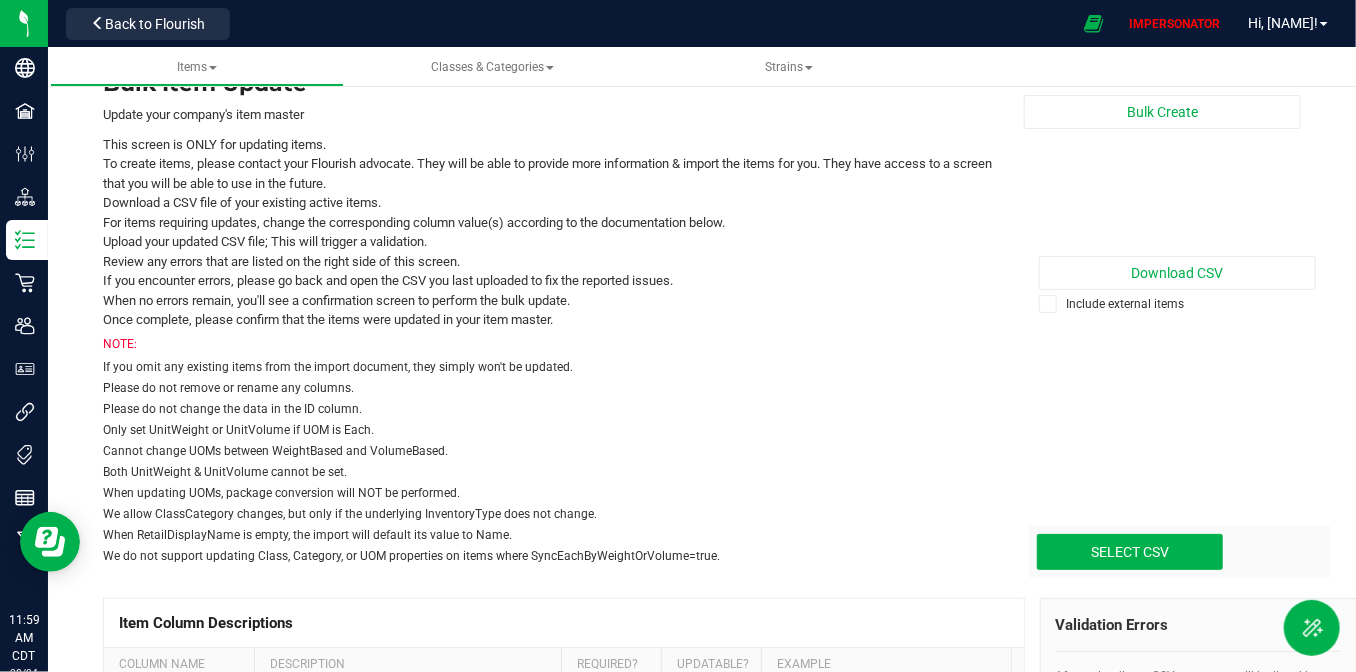 scroll, scrollTop: 93, scrollLeft: 0, axis: vertical 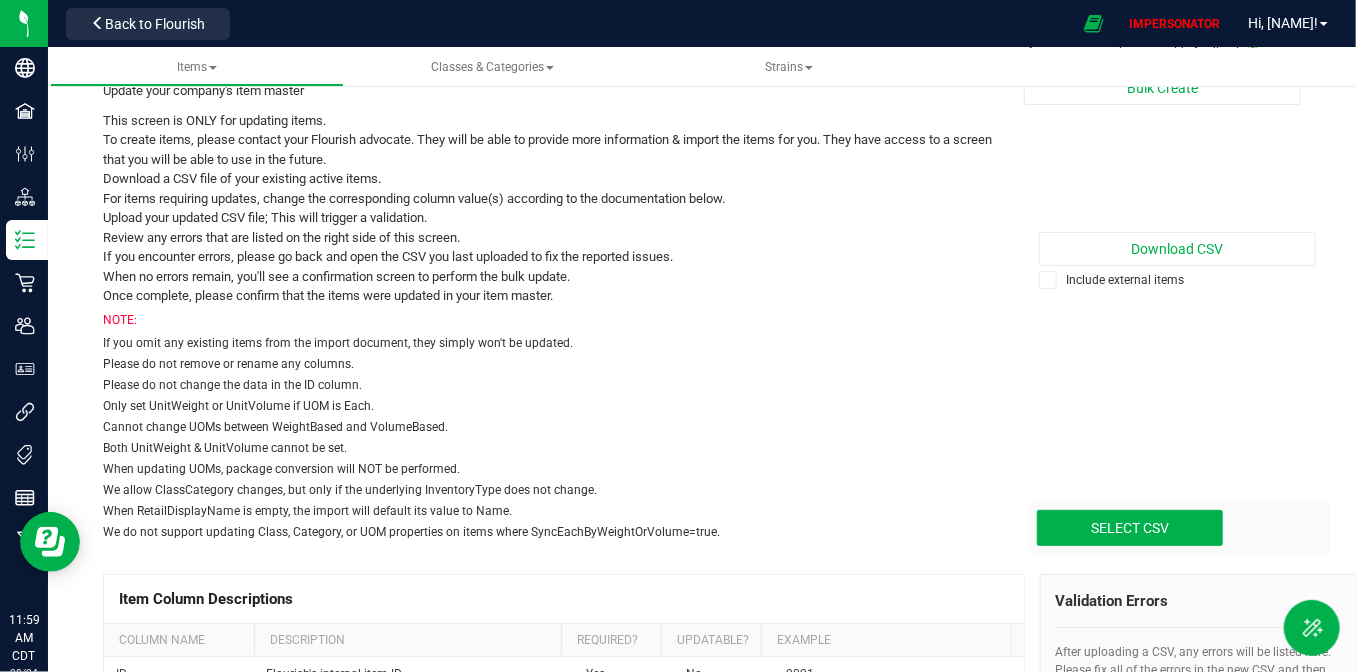 click on "Impersonators , please provide feedback 🪴  Bulk Create   Download CSV   Include external items  Select CSV Drop files here to upload" at bounding box center [1162, 293] 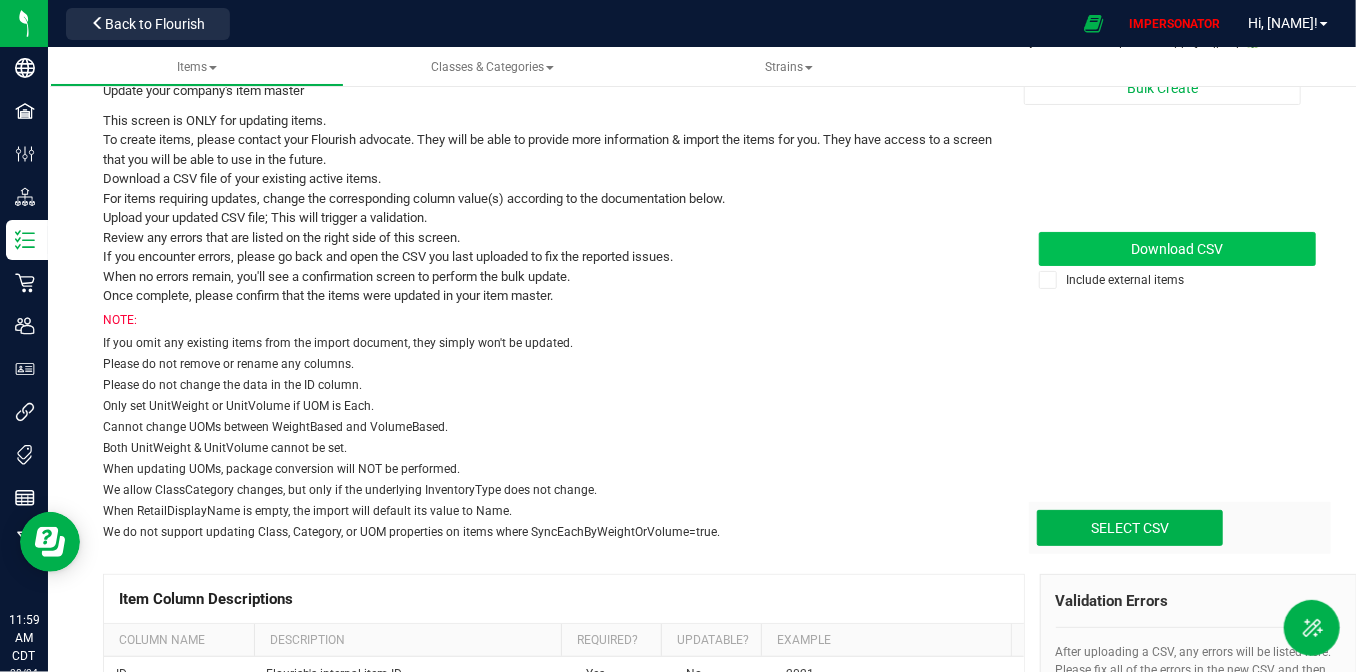 click on "Download CSV" at bounding box center (1178, 249) 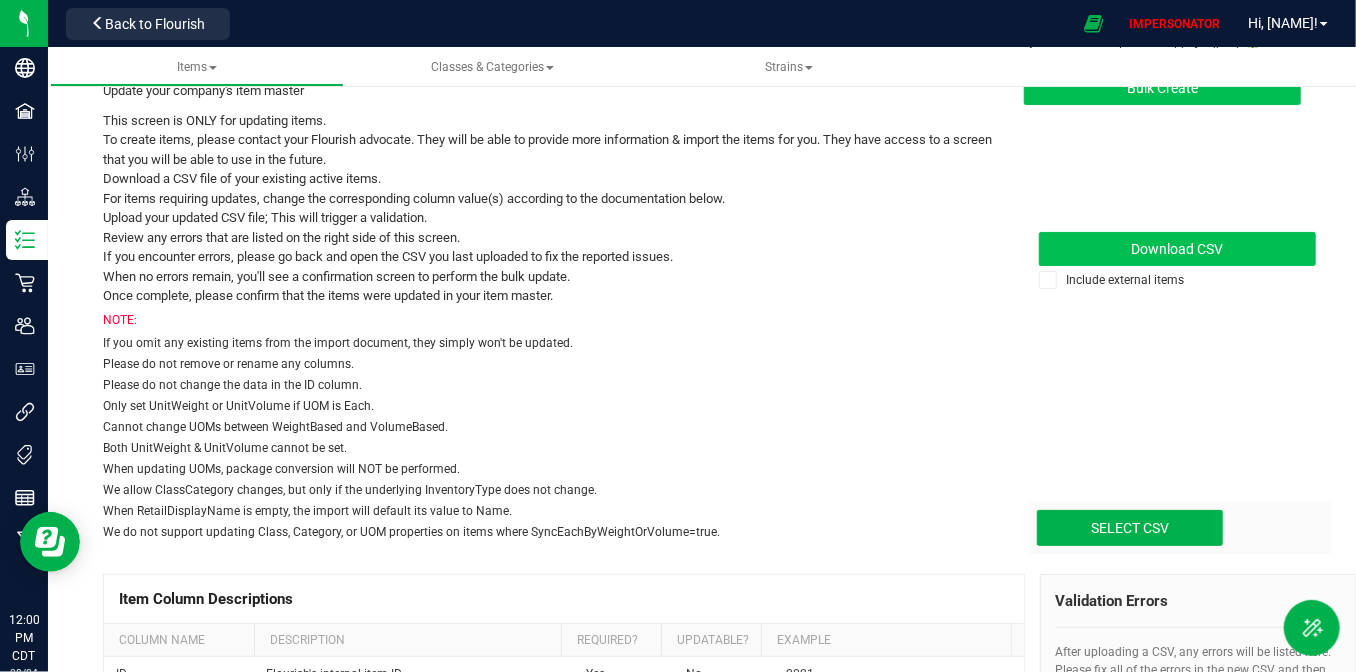 click on "Bulk Create" at bounding box center [1162, 88] 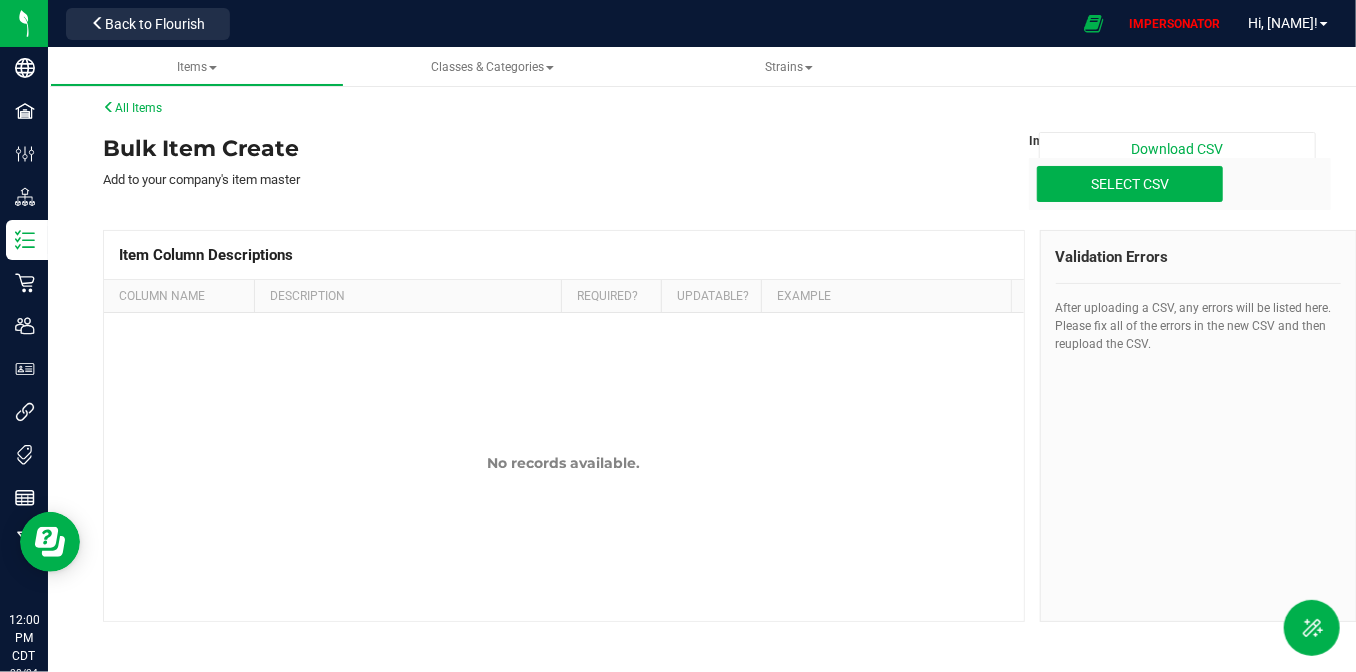 scroll, scrollTop: 0, scrollLeft: 0, axis: both 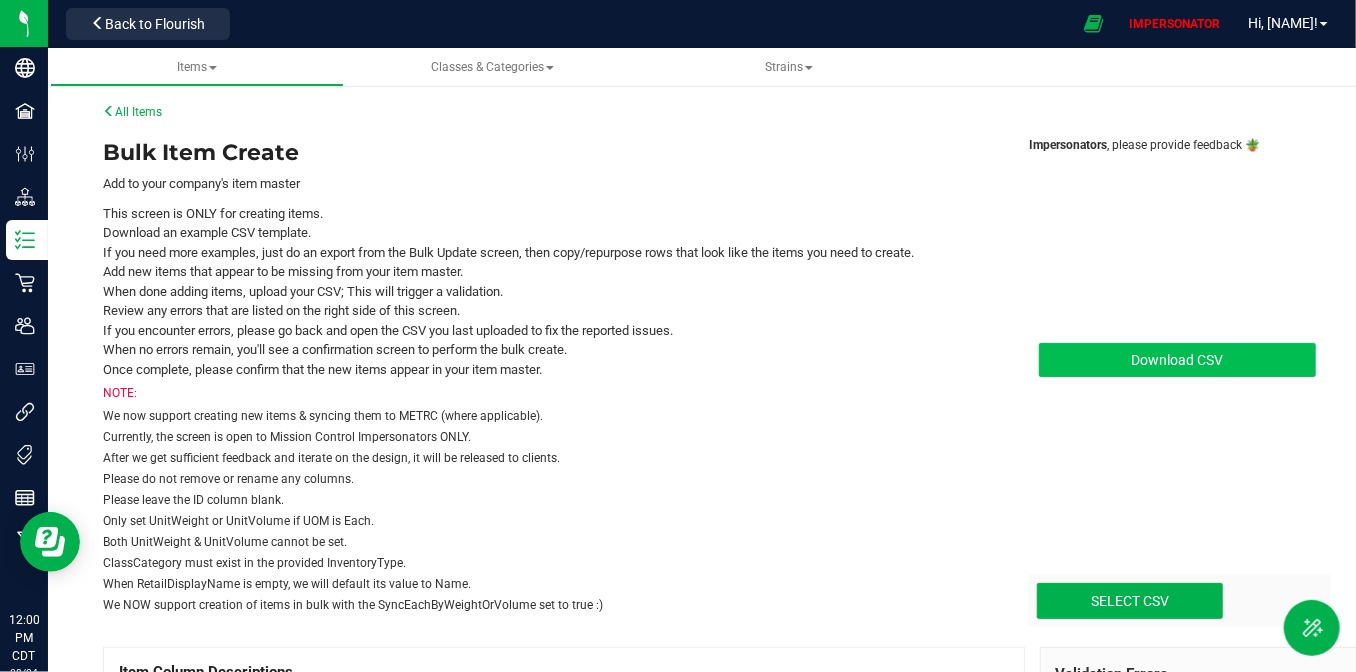 click on "Download CSV" at bounding box center (1177, 360) 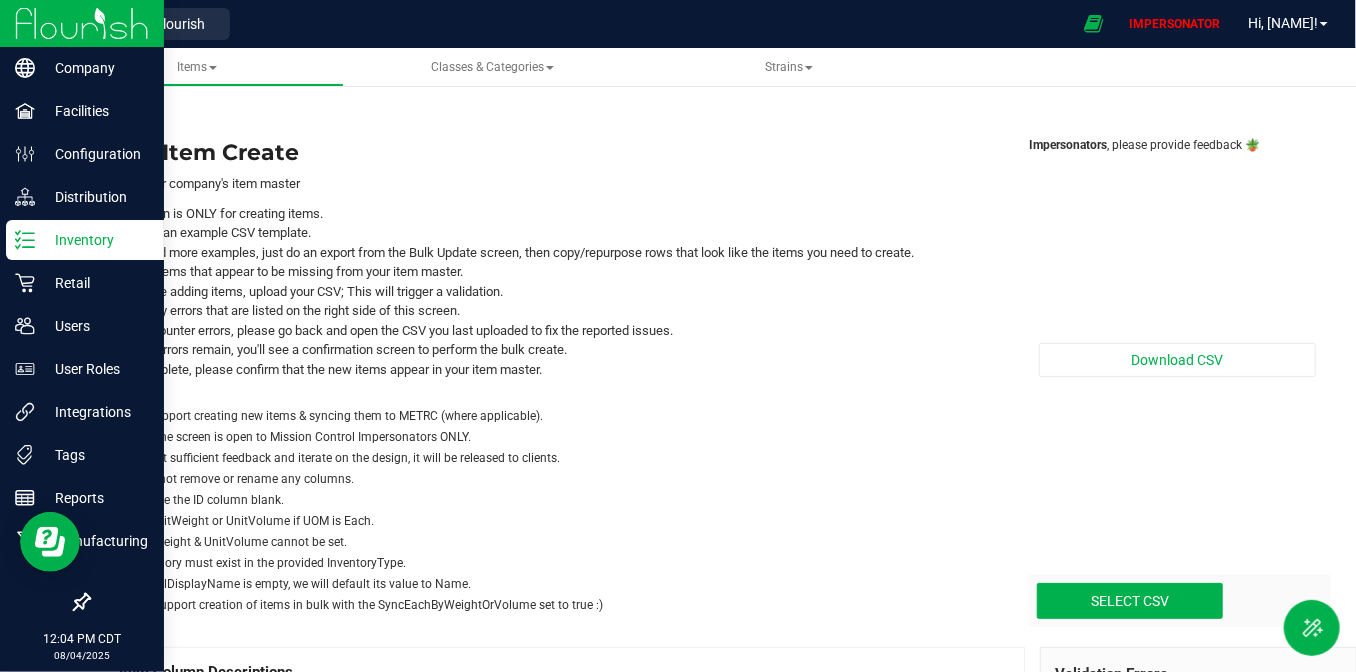 click on "Inventory" at bounding box center (95, 240) 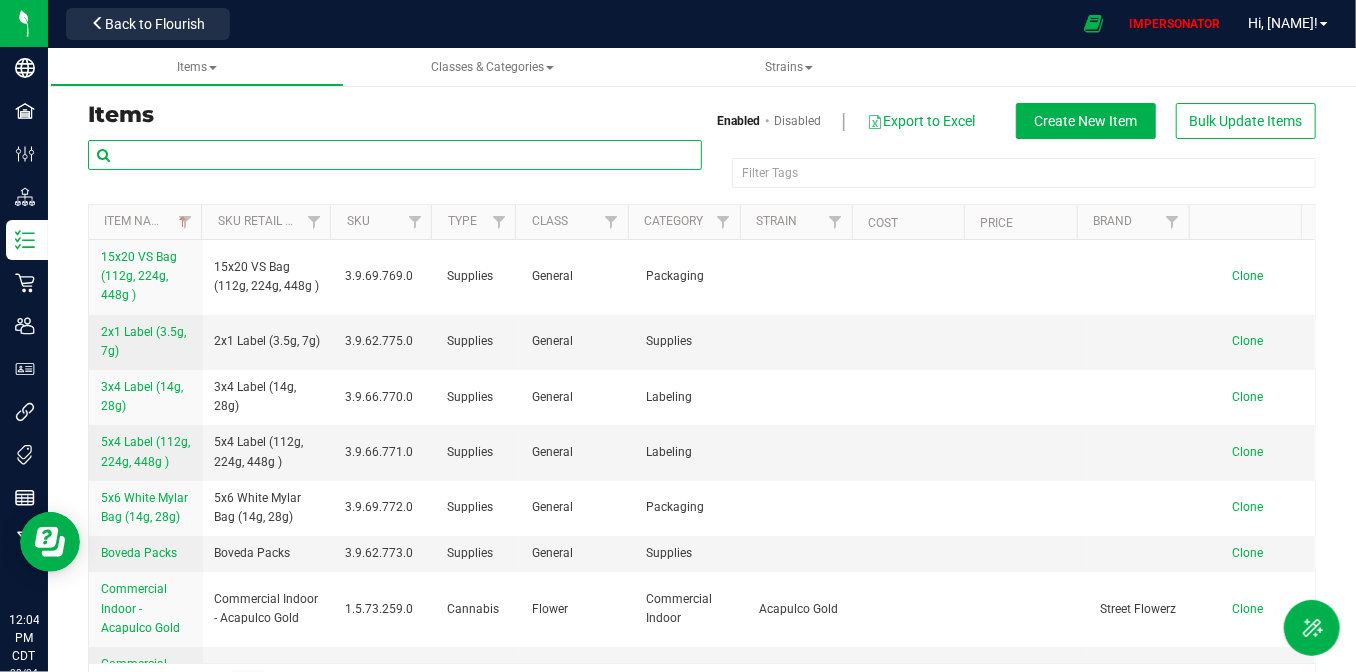 click at bounding box center [395, 155] 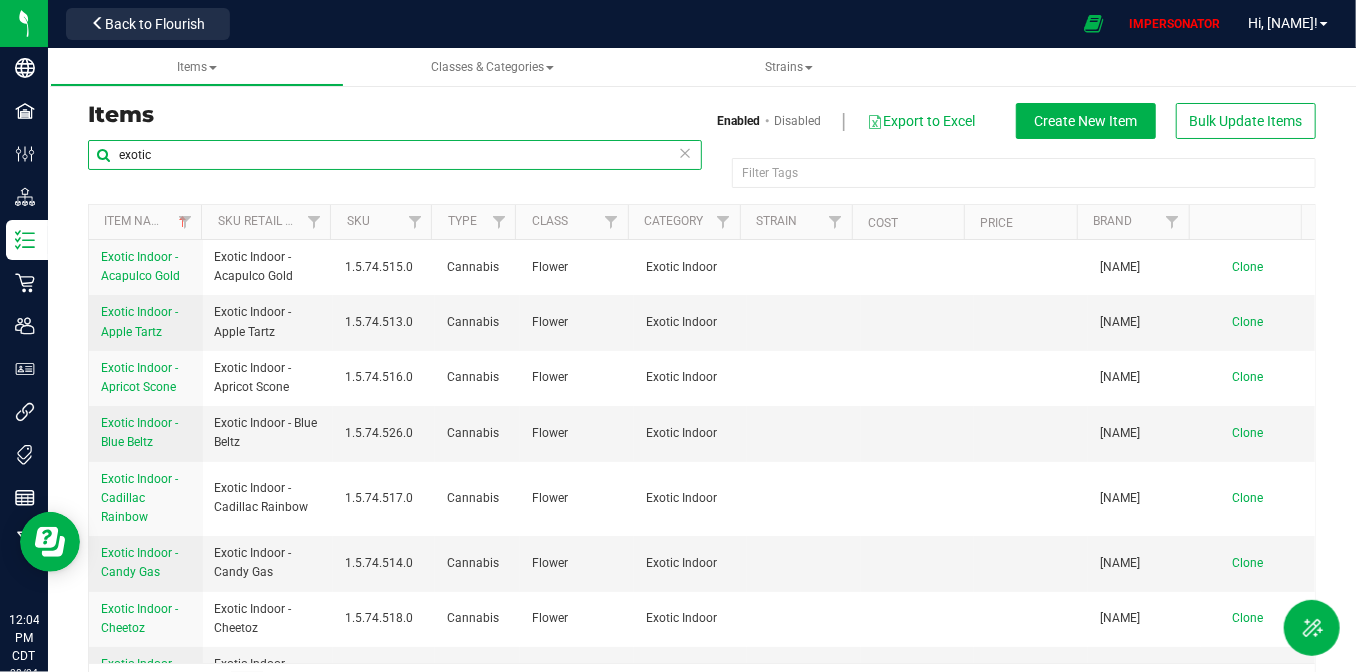 type on "exotic" 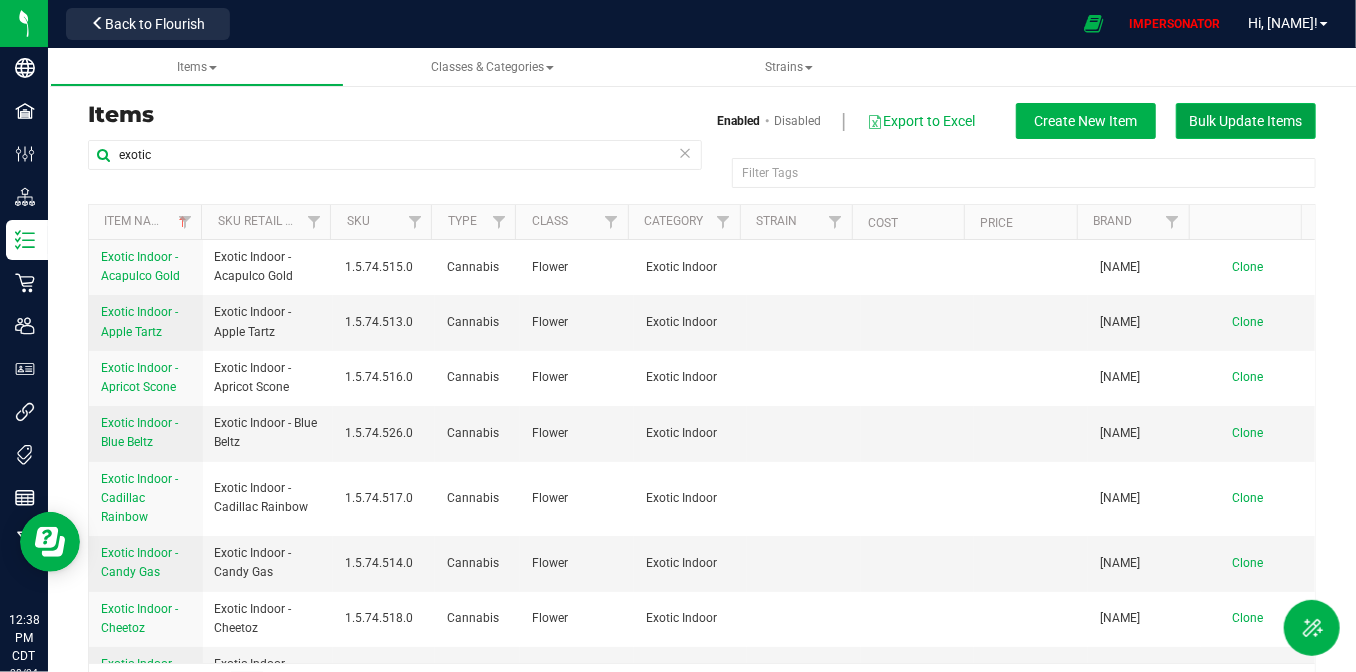 click on "Bulk Update Items" at bounding box center [1246, 121] 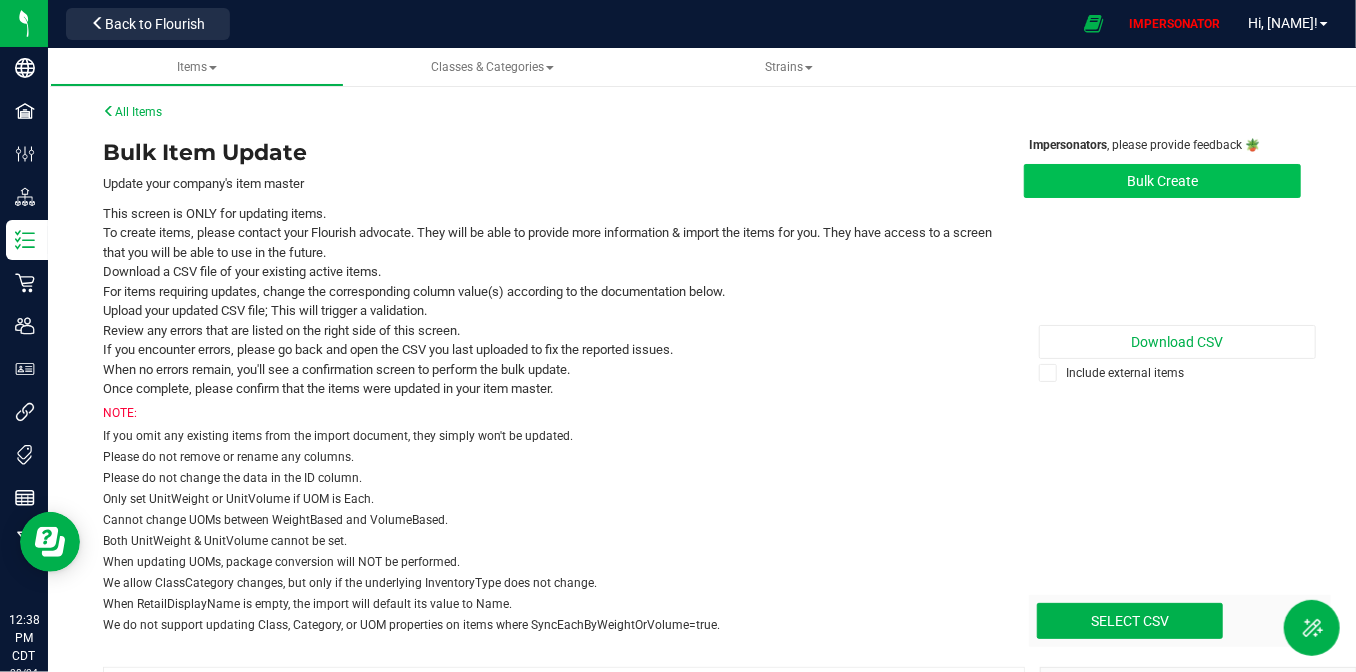 click on "Bulk Create" at bounding box center (1162, 181) 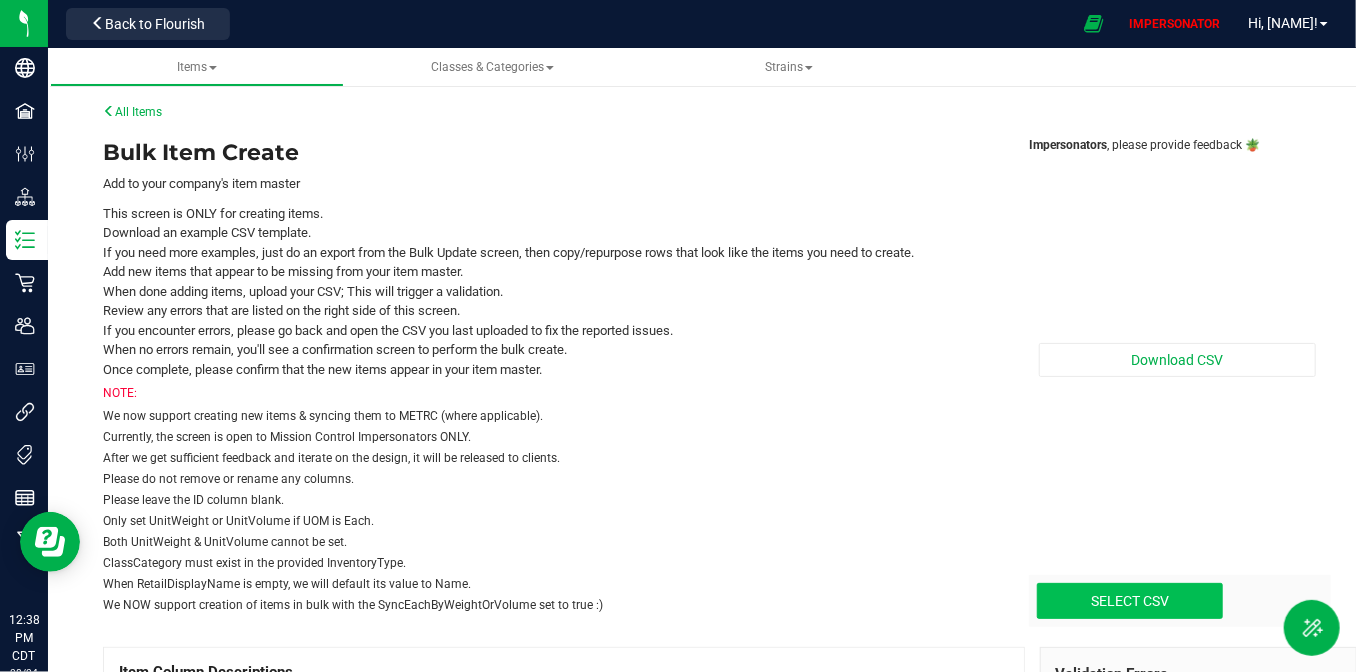 click at bounding box center [-223, 500] 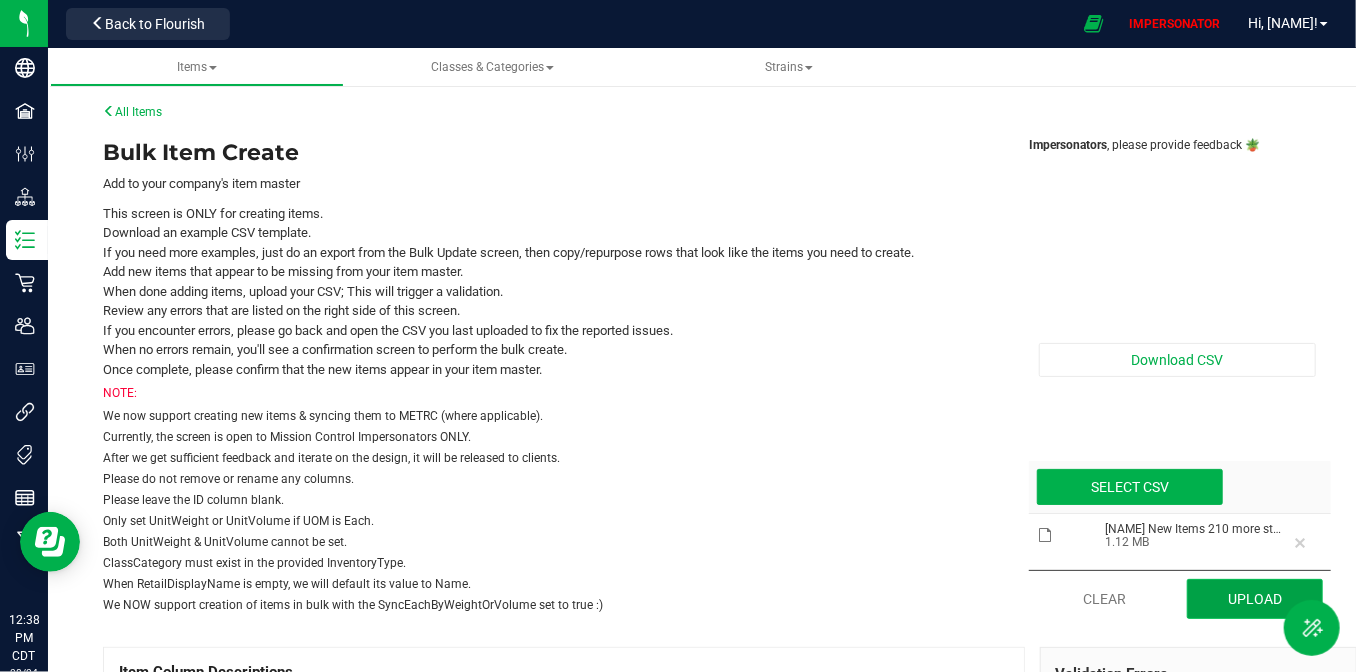 click on "Upload" at bounding box center (1255, 599) 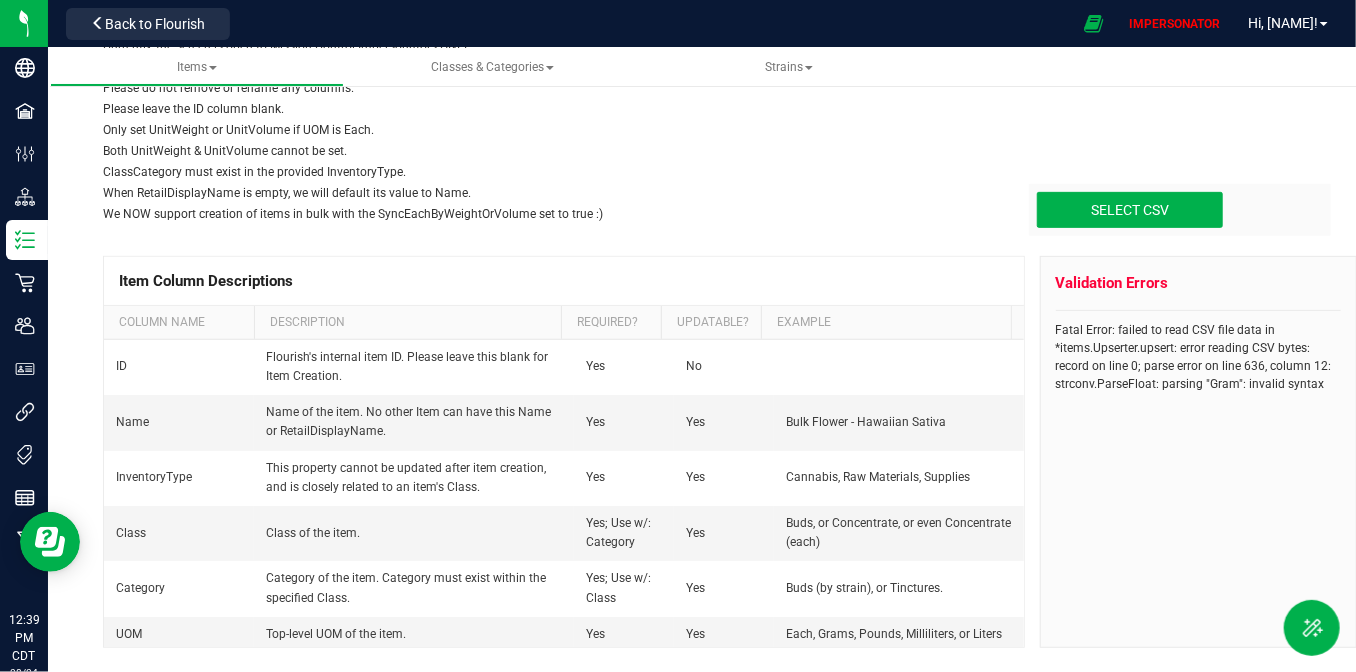 scroll, scrollTop: 416, scrollLeft: 0, axis: vertical 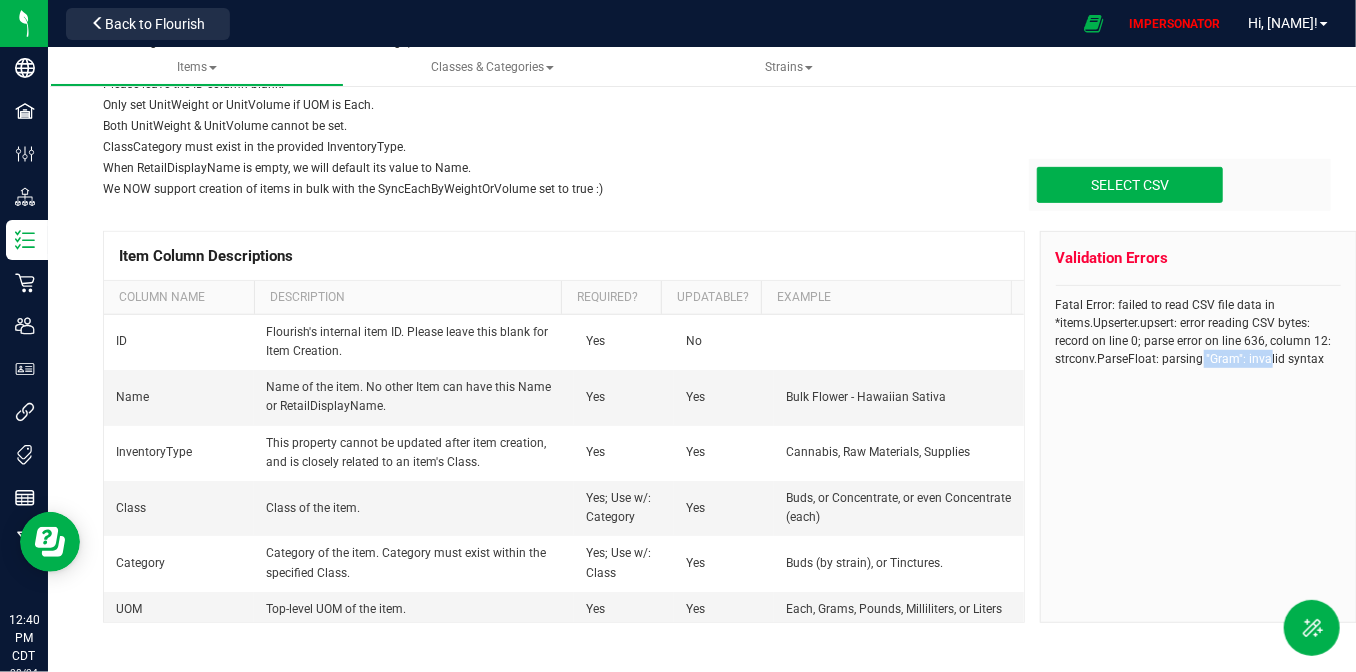 drag, startPoint x: 1187, startPoint y: 361, endPoint x: 1252, endPoint y: 361, distance: 65 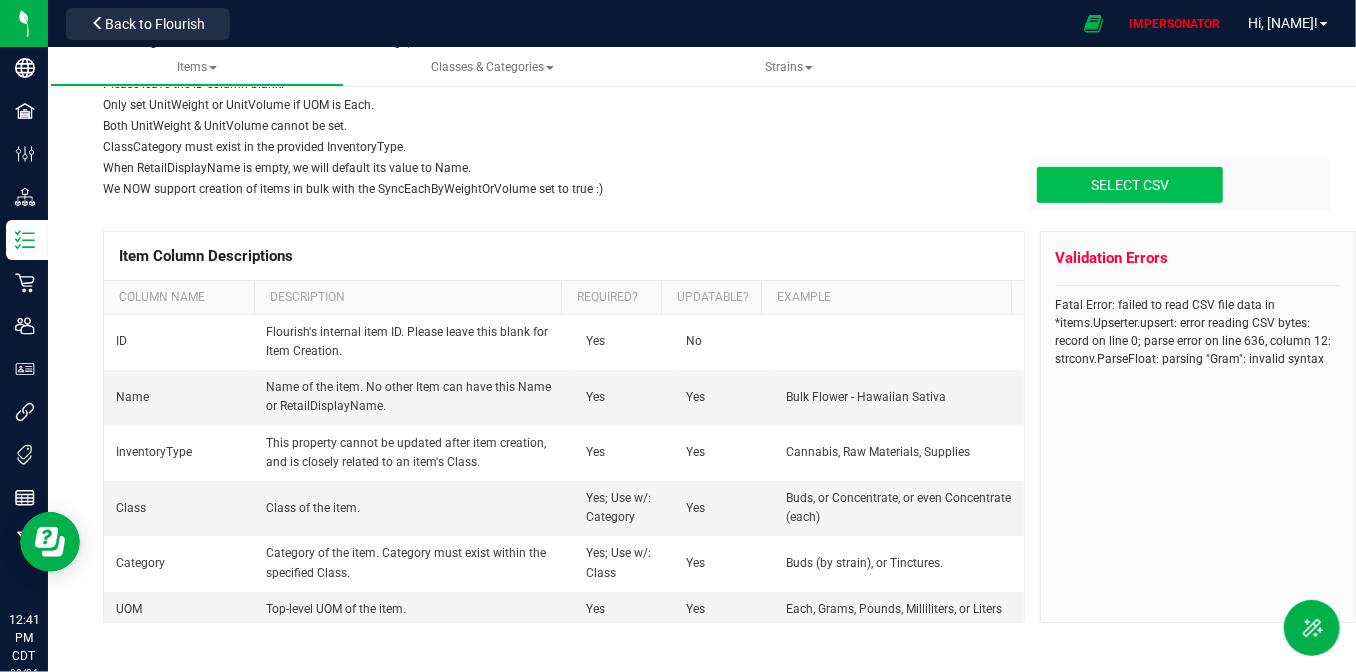click at bounding box center (-223, 84) 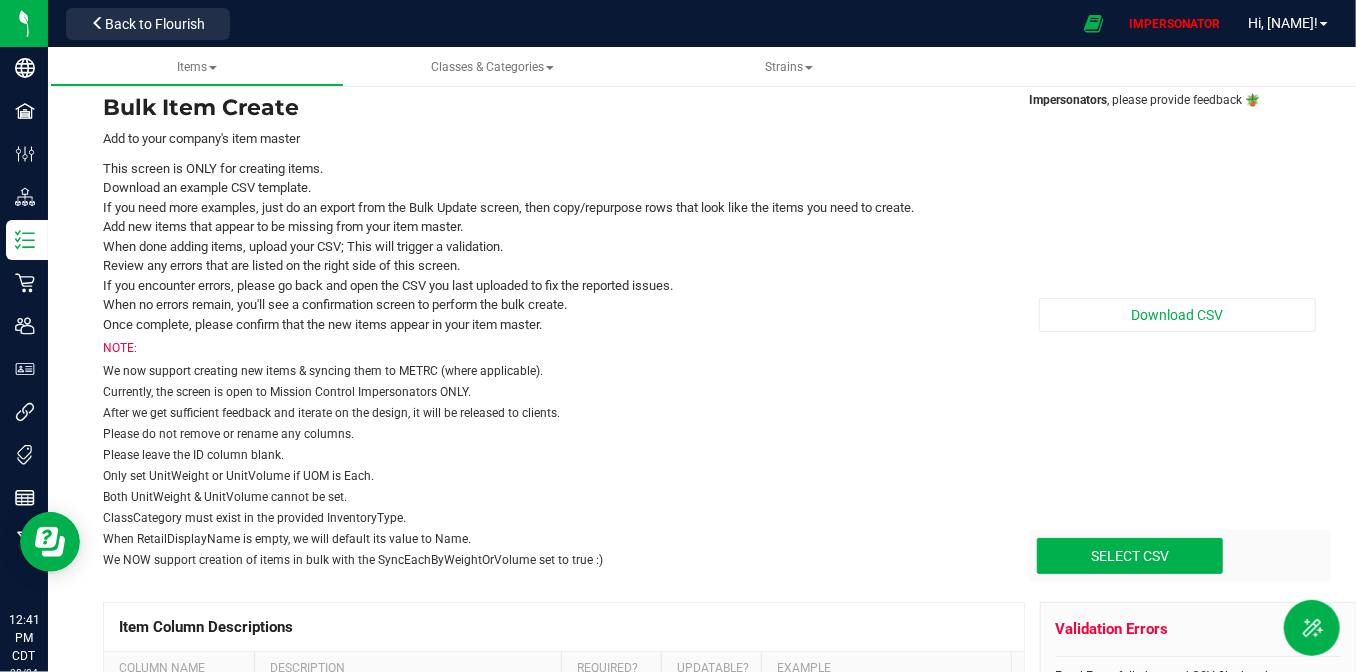 scroll, scrollTop: 0, scrollLeft: 0, axis: both 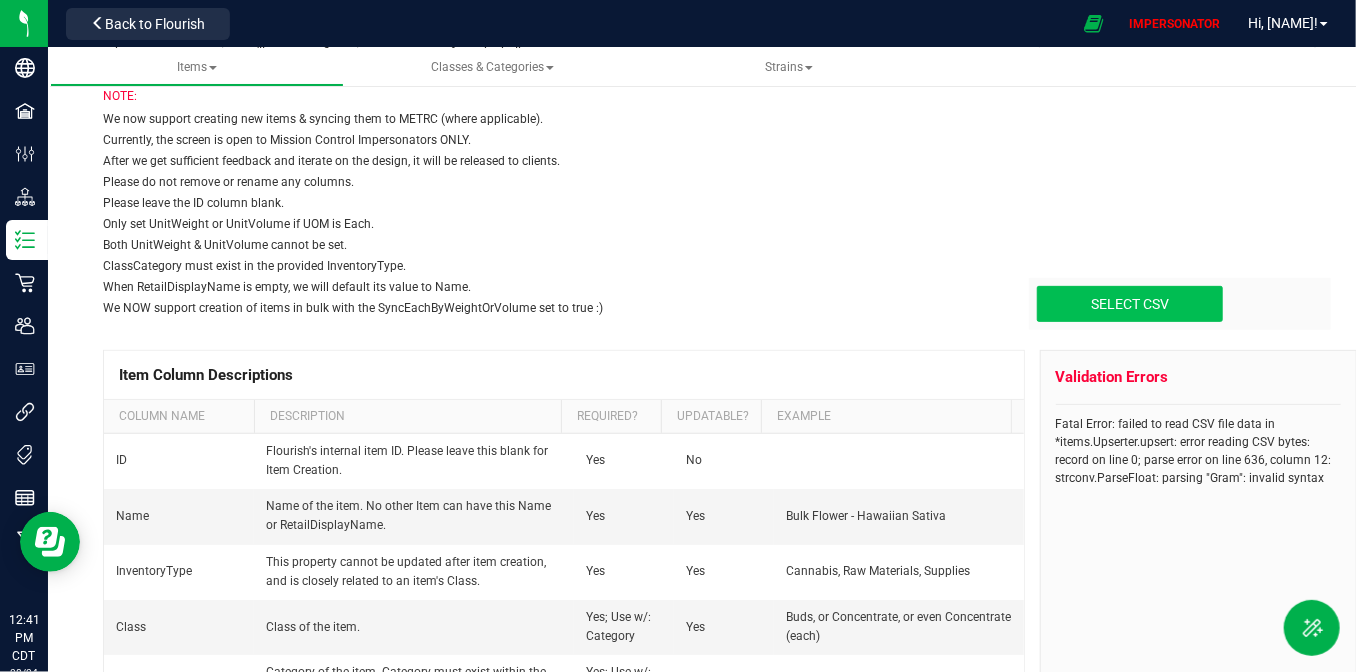 click at bounding box center [-223, 203] 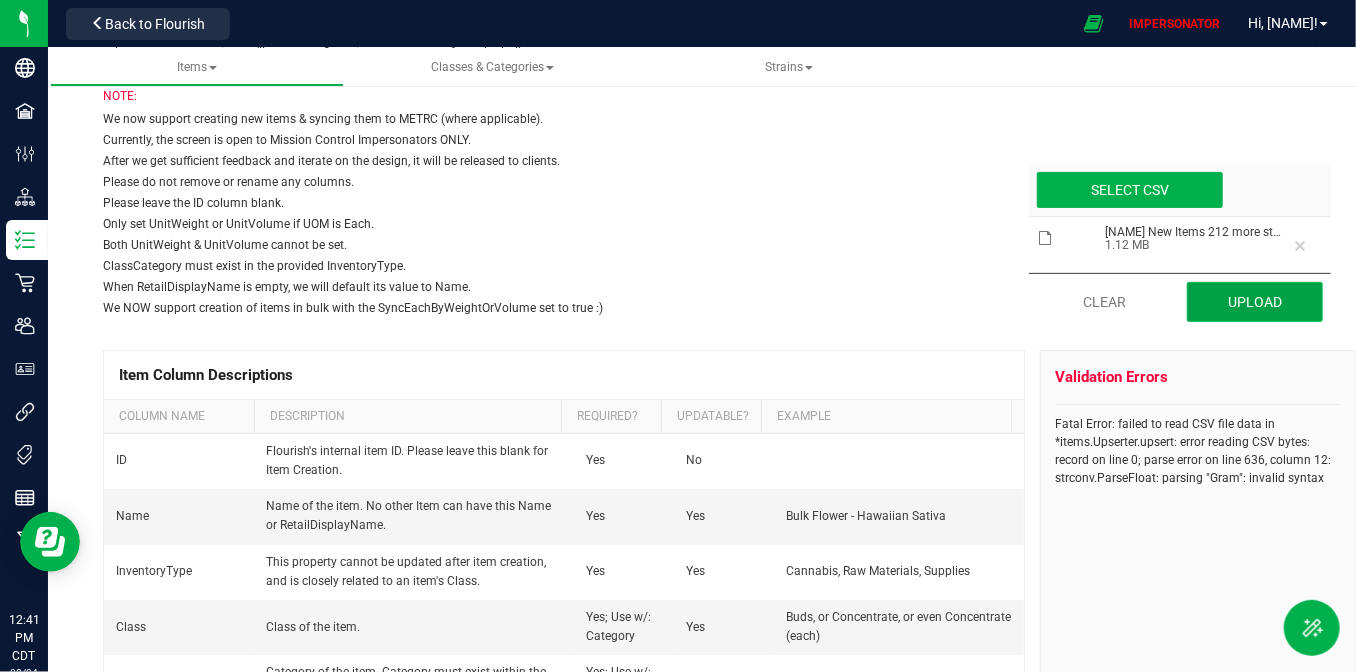 click on "Upload" at bounding box center (1255, 302) 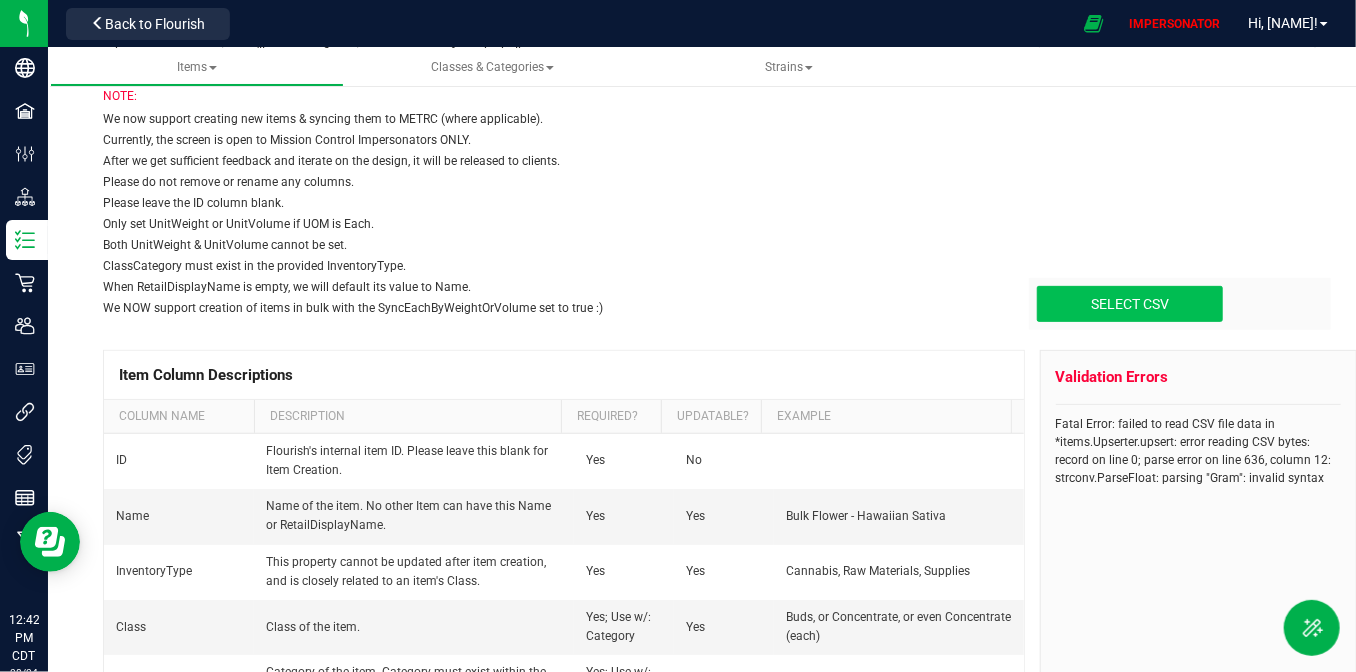 click at bounding box center [-223, 203] 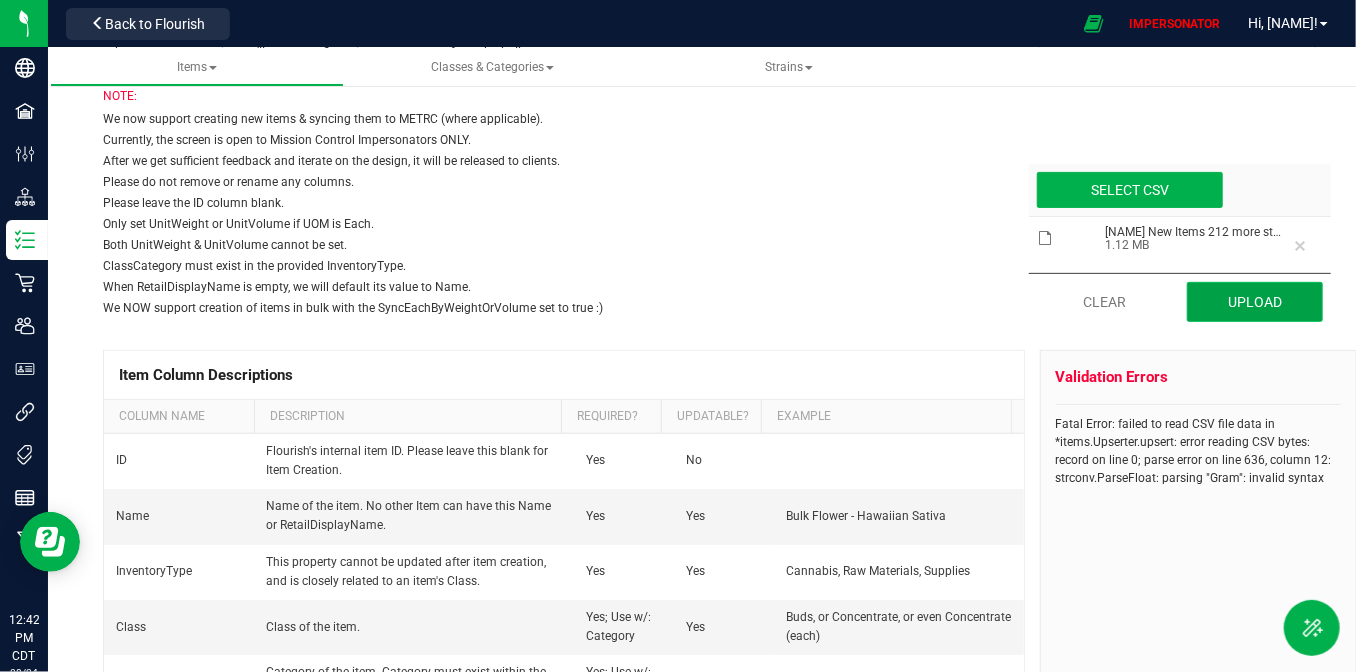 click on "Upload" at bounding box center (1255, 302) 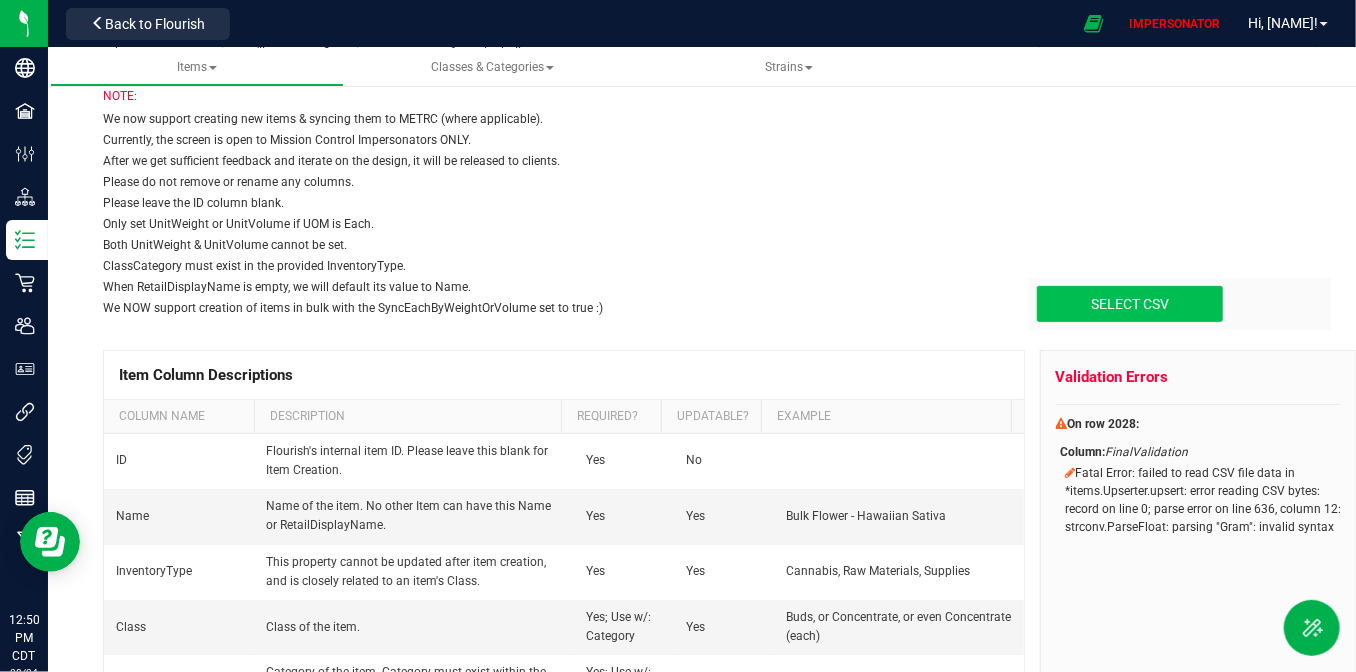 click at bounding box center [-223, 203] 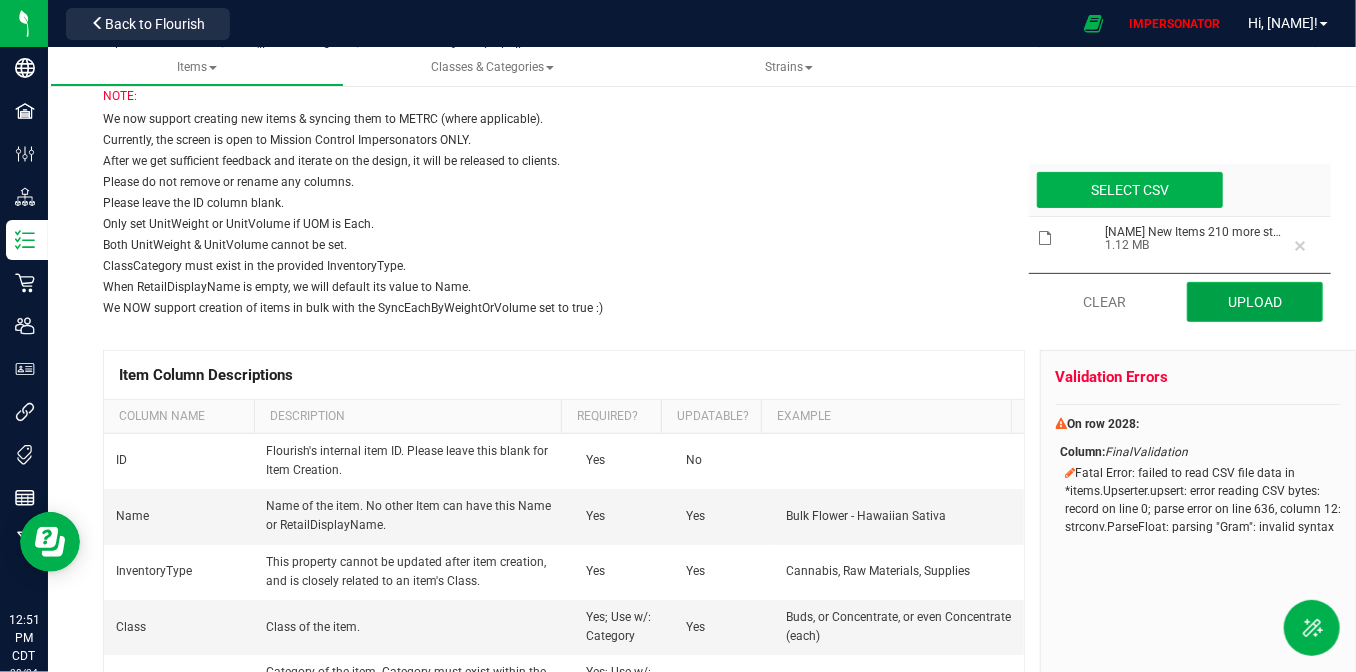 click on "Upload" at bounding box center [1255, 302] 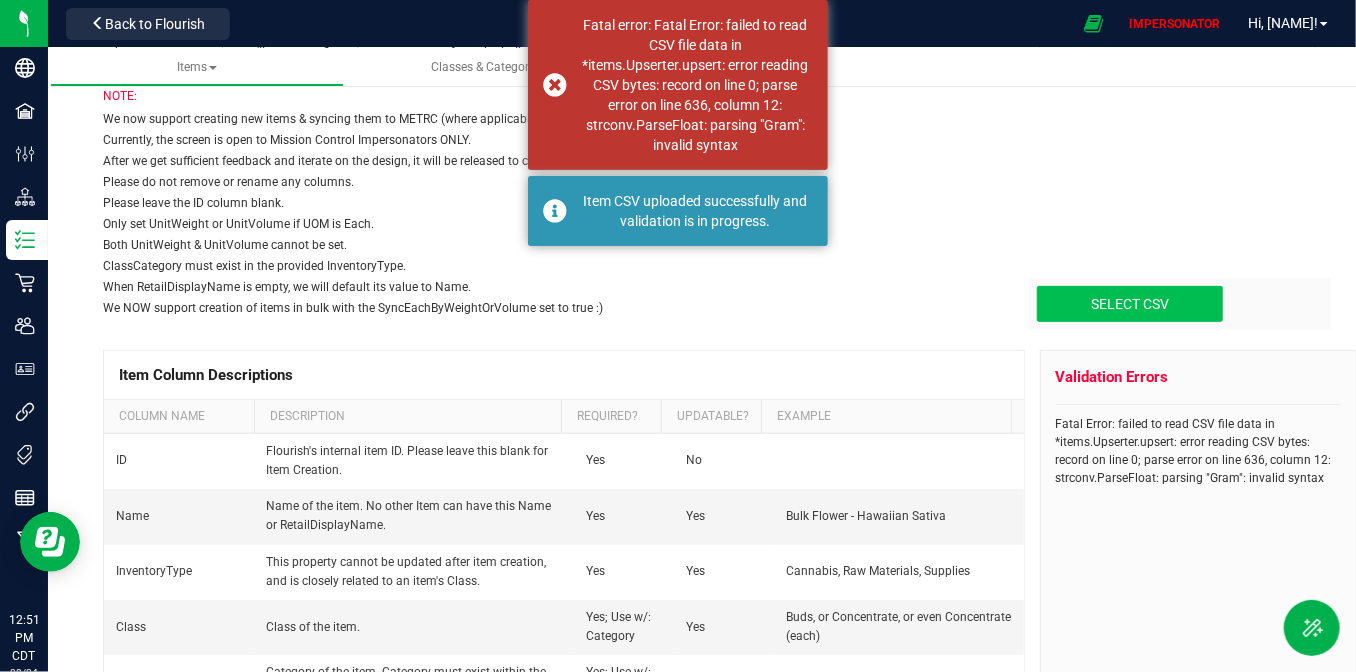 click at bounding box center (-223, 203) 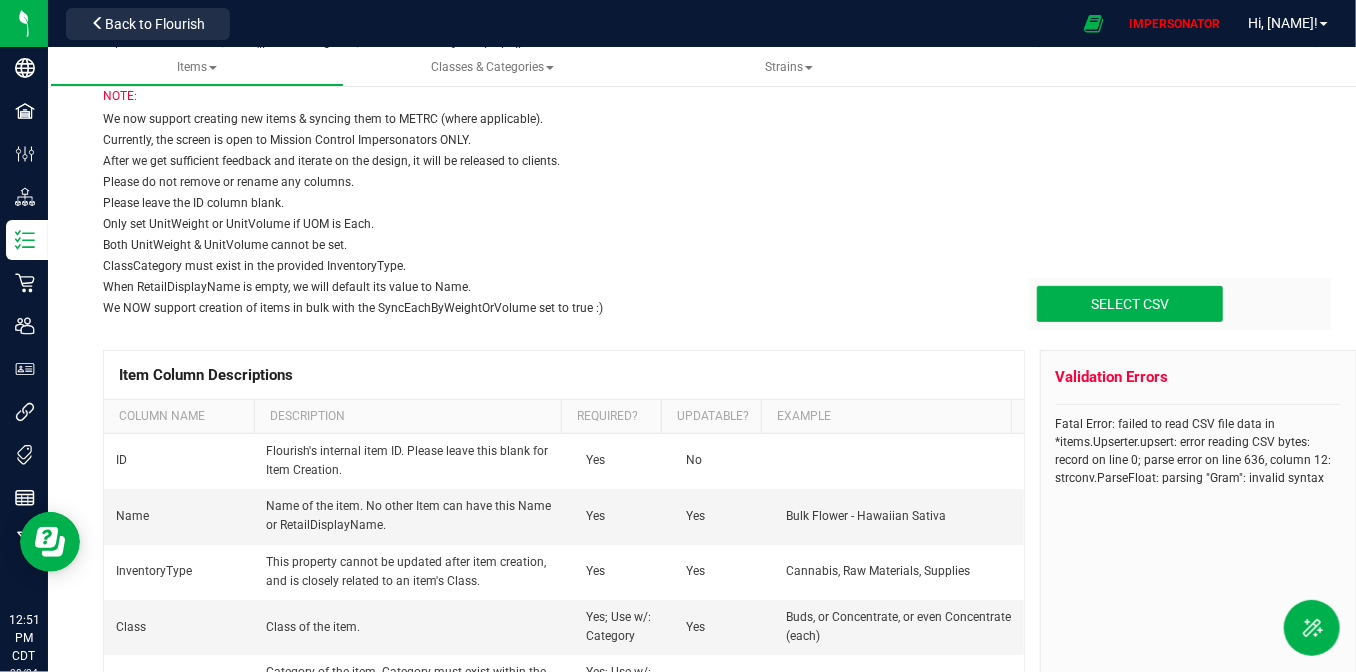 type on "C:\fakepath\[NAME] New Items 212 more strains, 3 brands, 7 SKUs each.csv" 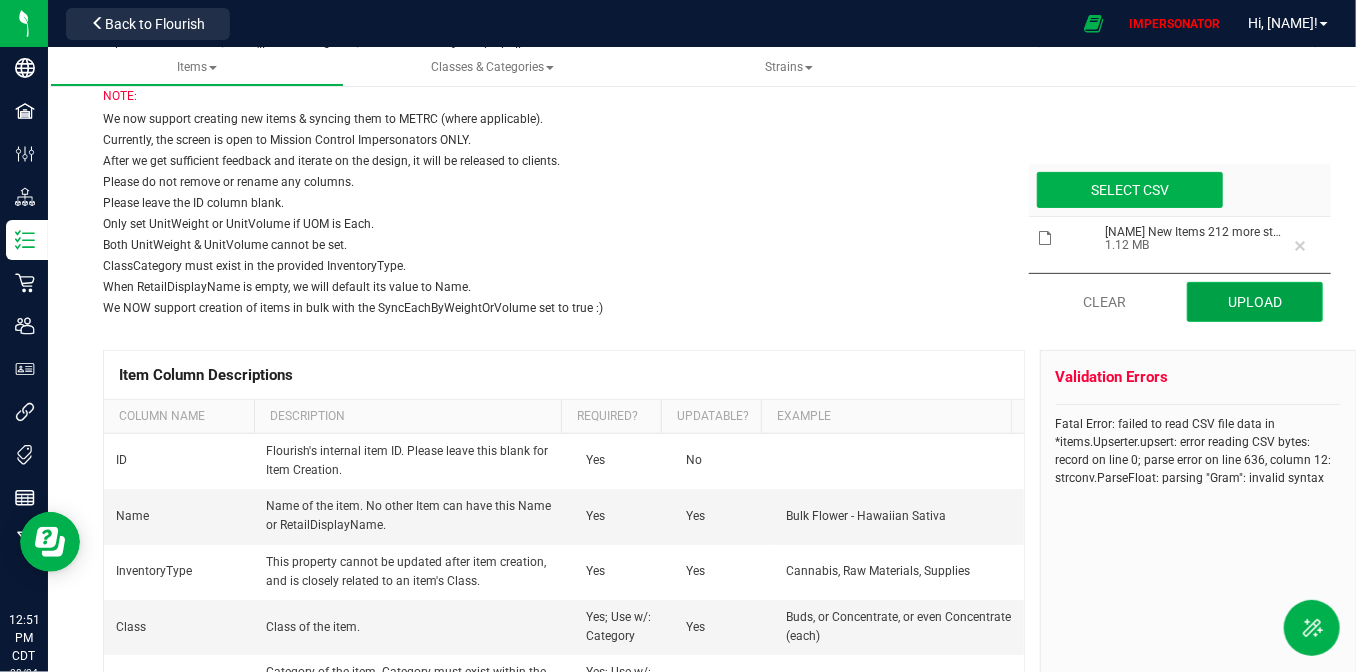 click on "Upload" at bounding box center [1255, 302] 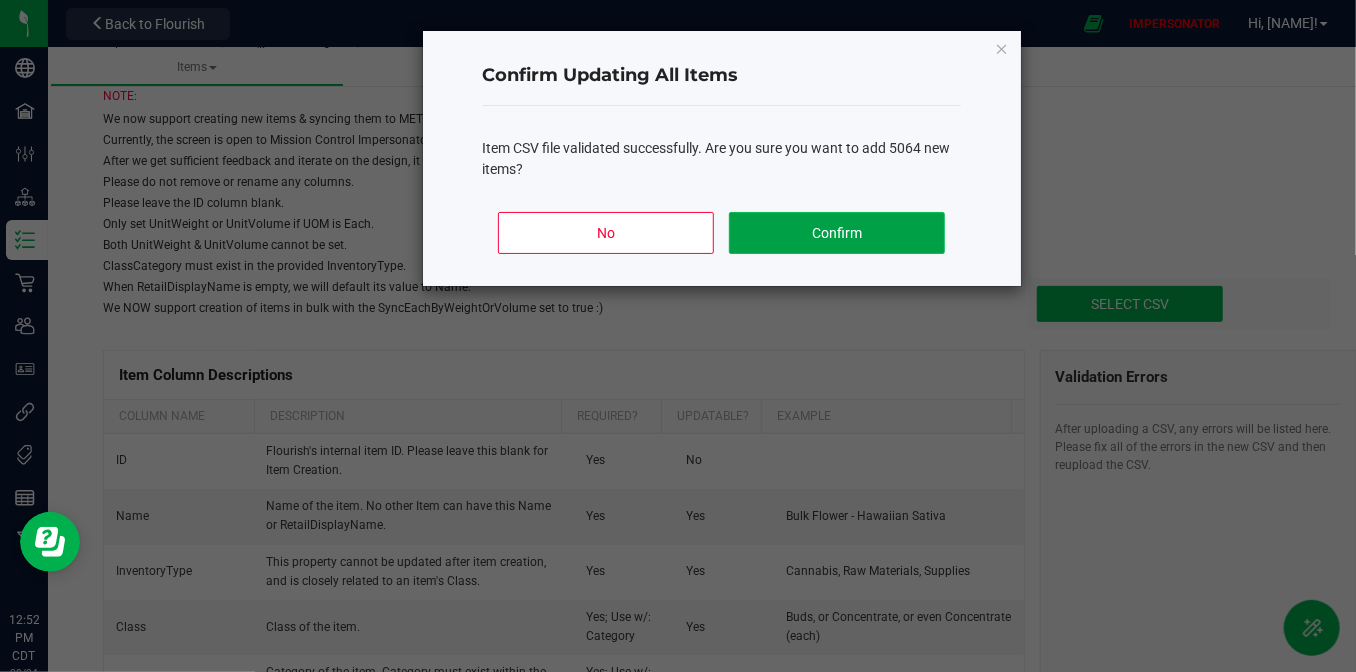 click on "Confirm" 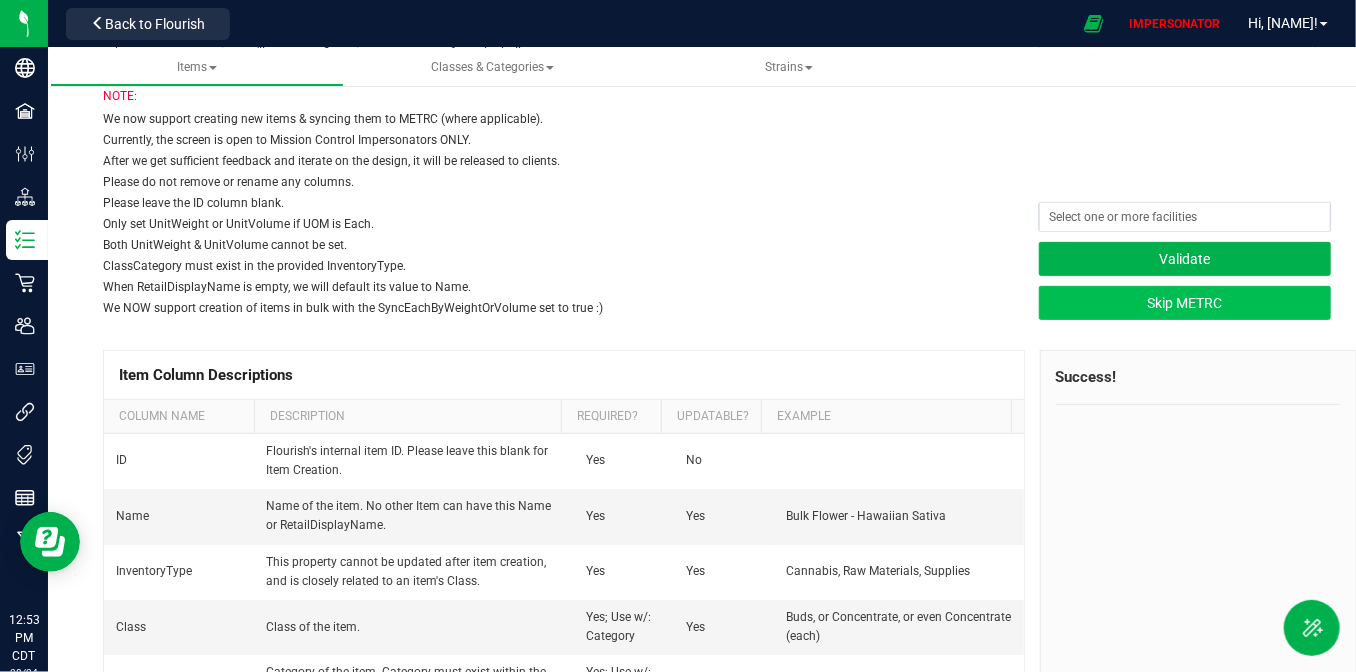 click on "Skip METRC" at bounding box center [1185, 303] 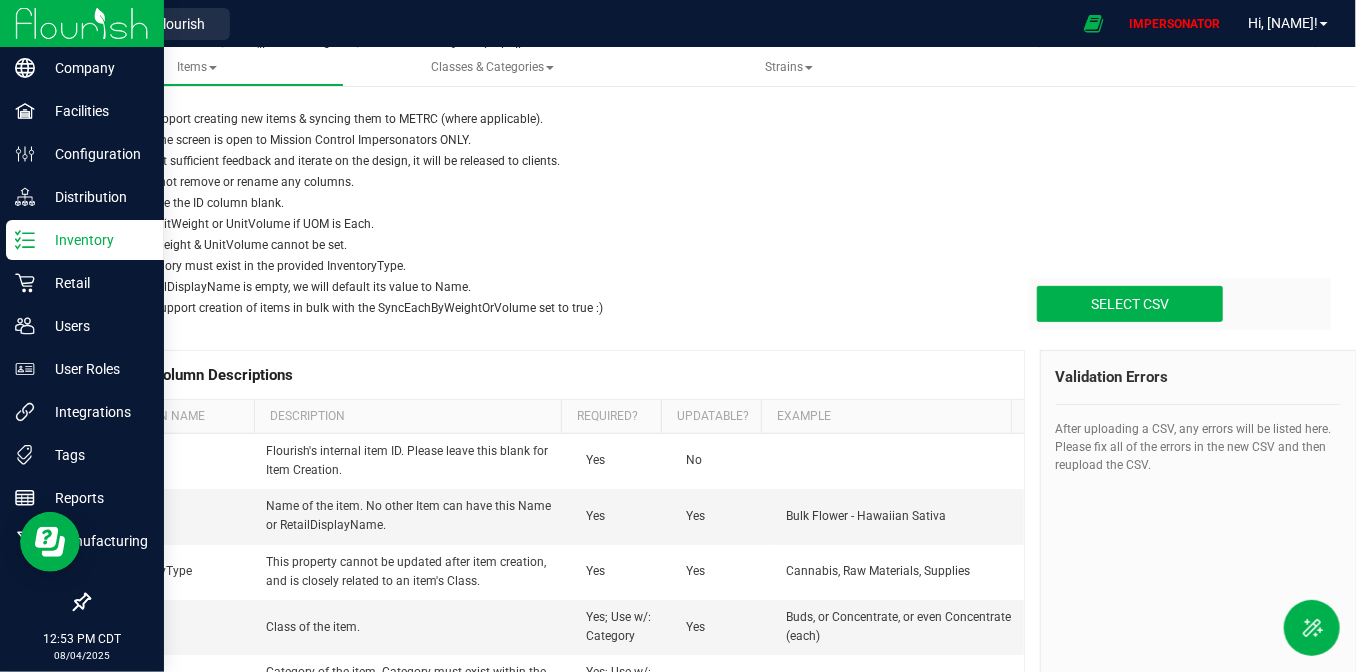click on "Inventory" at bounding box center [85, 240] 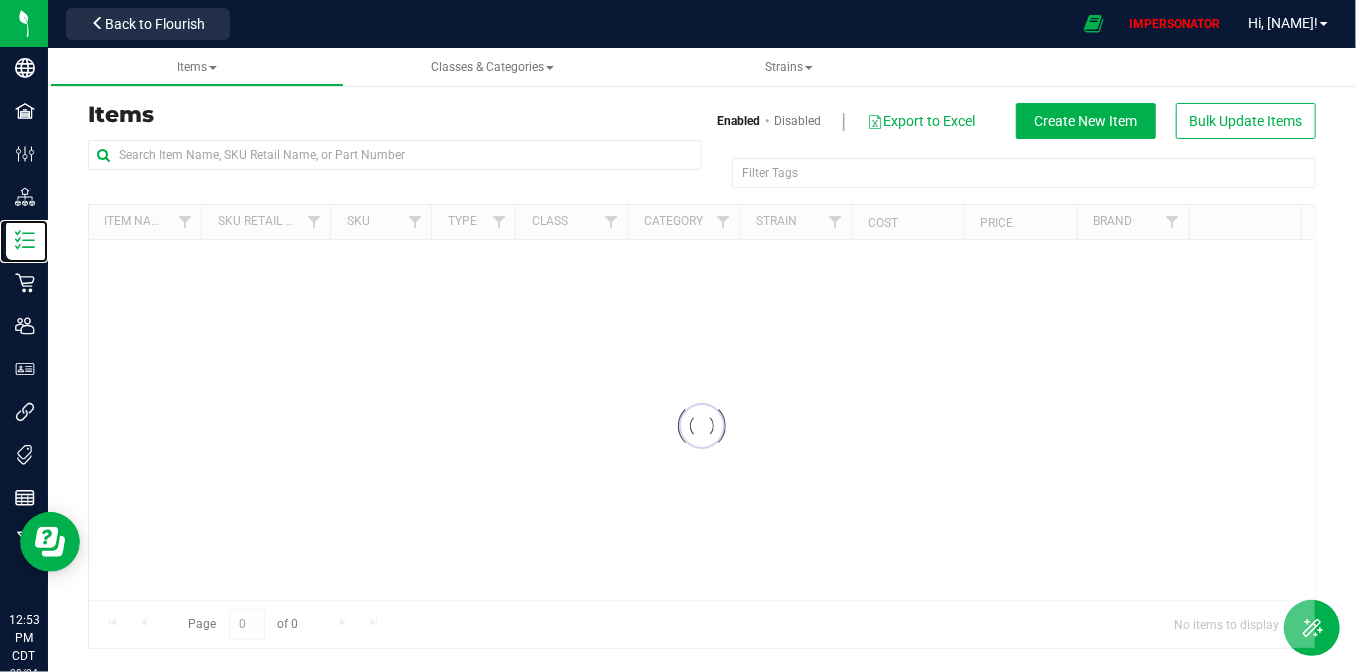 scroll, scrollTop: 0, scrollLeft: 0, axis: both 